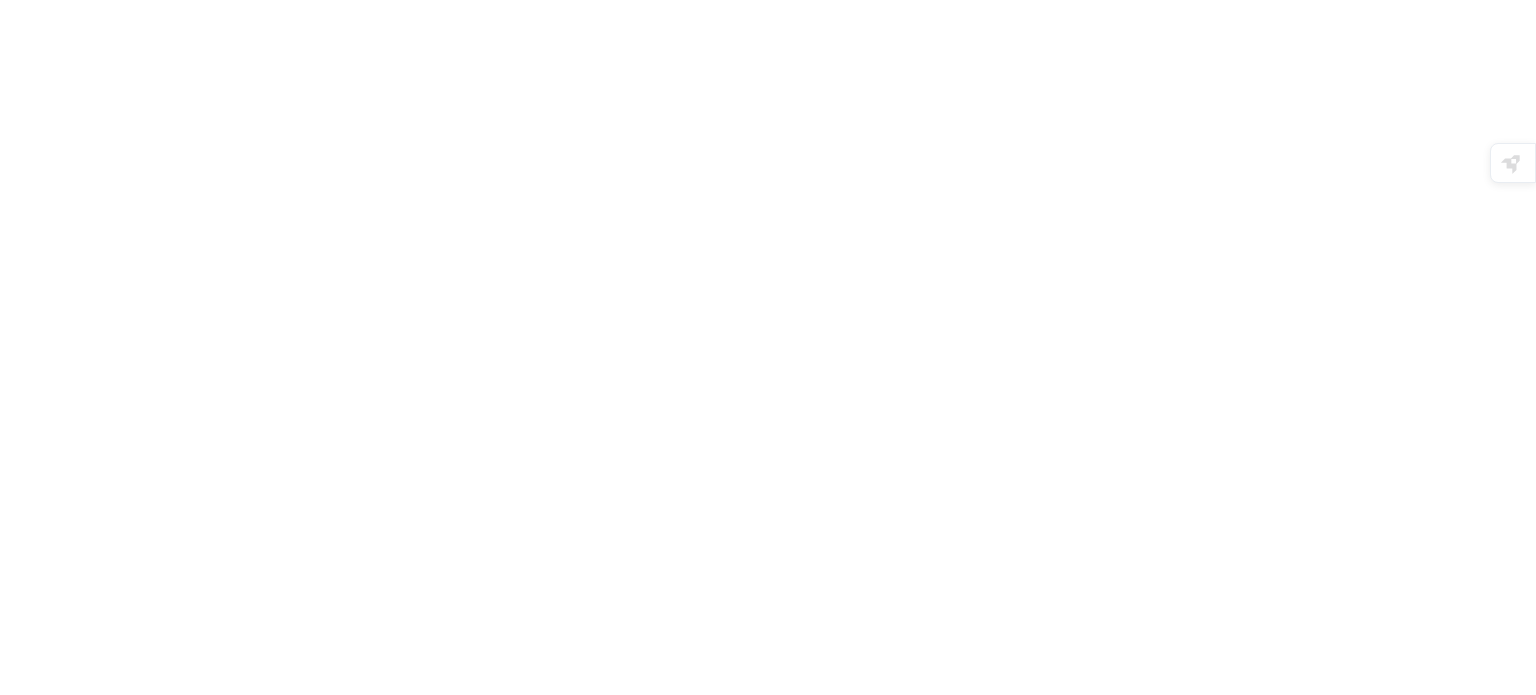 scroll, scrollTop: 0, scrollLeft: 0, axis: both 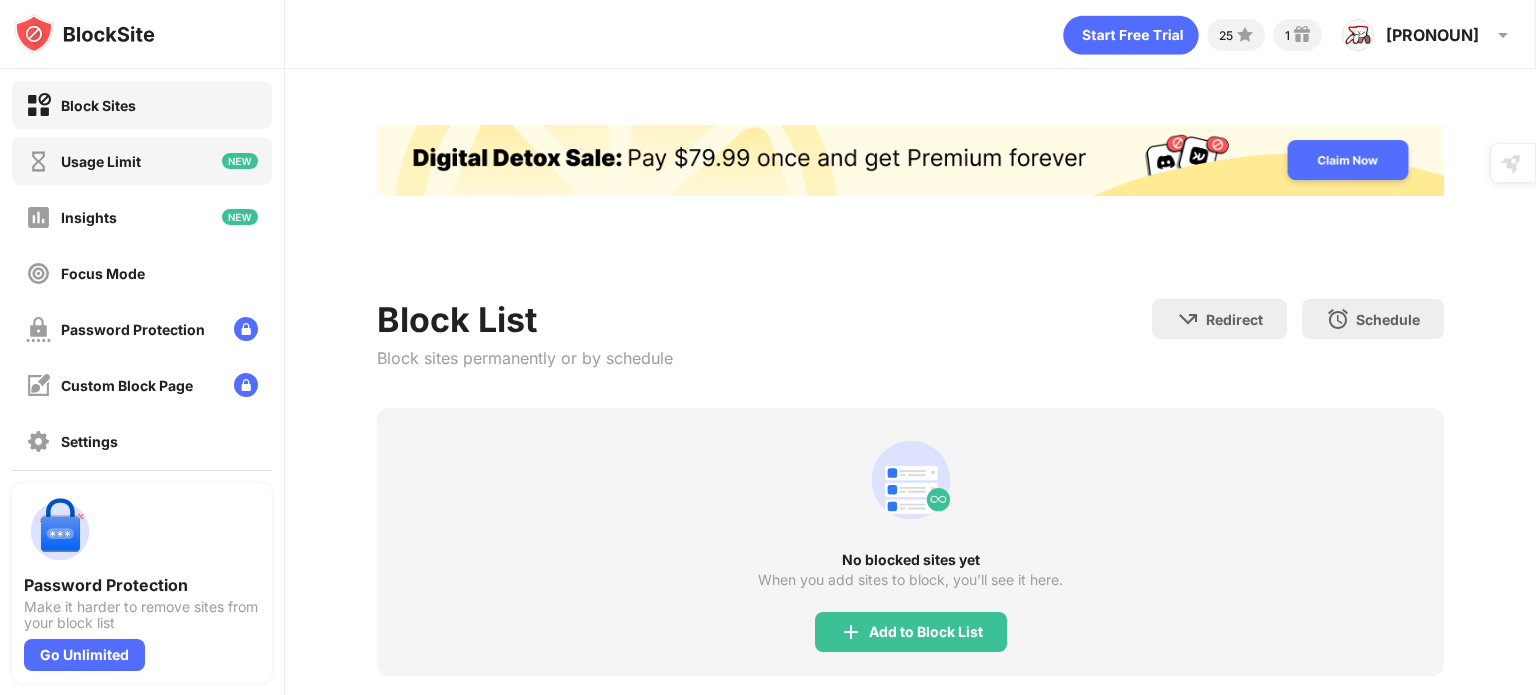 click on "Usage Limit" at bounding box center [101, 161] 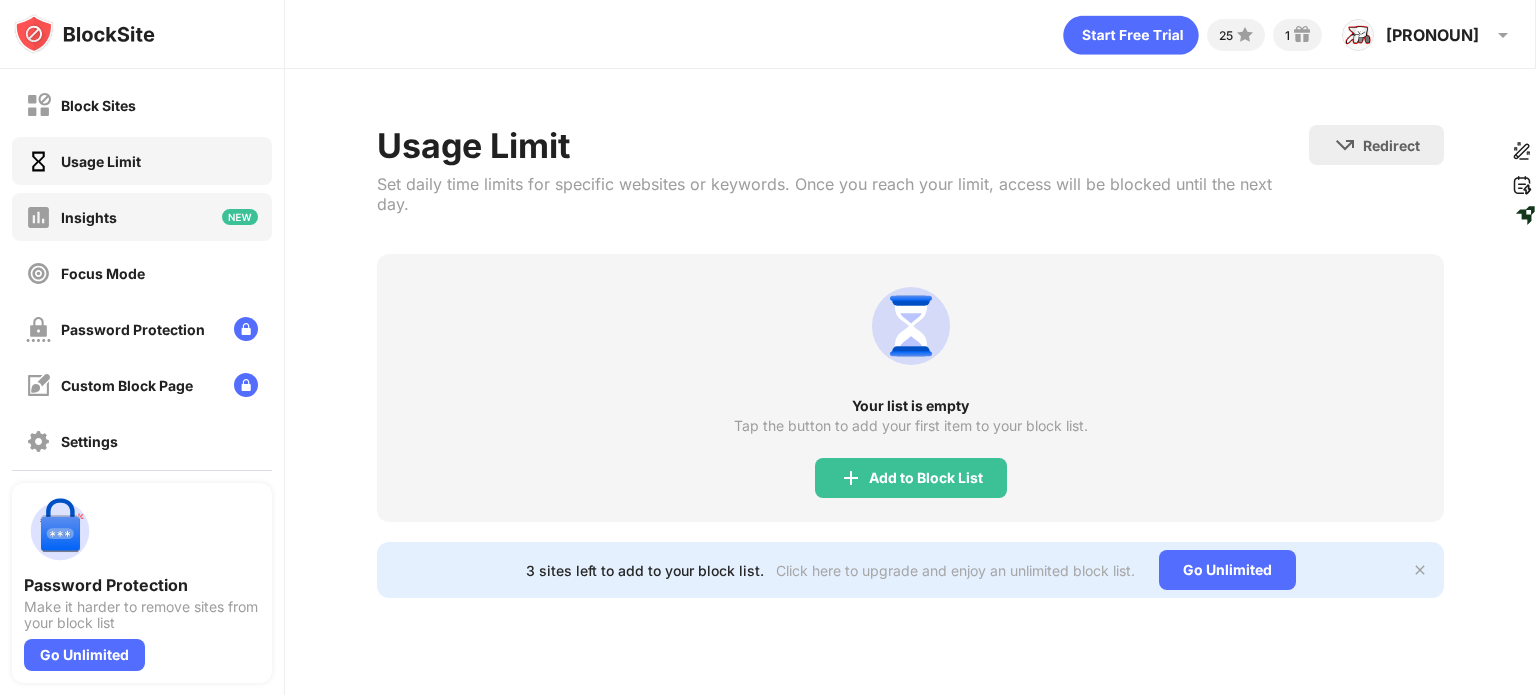 click on "Insights" at bounding box center (89, 217) 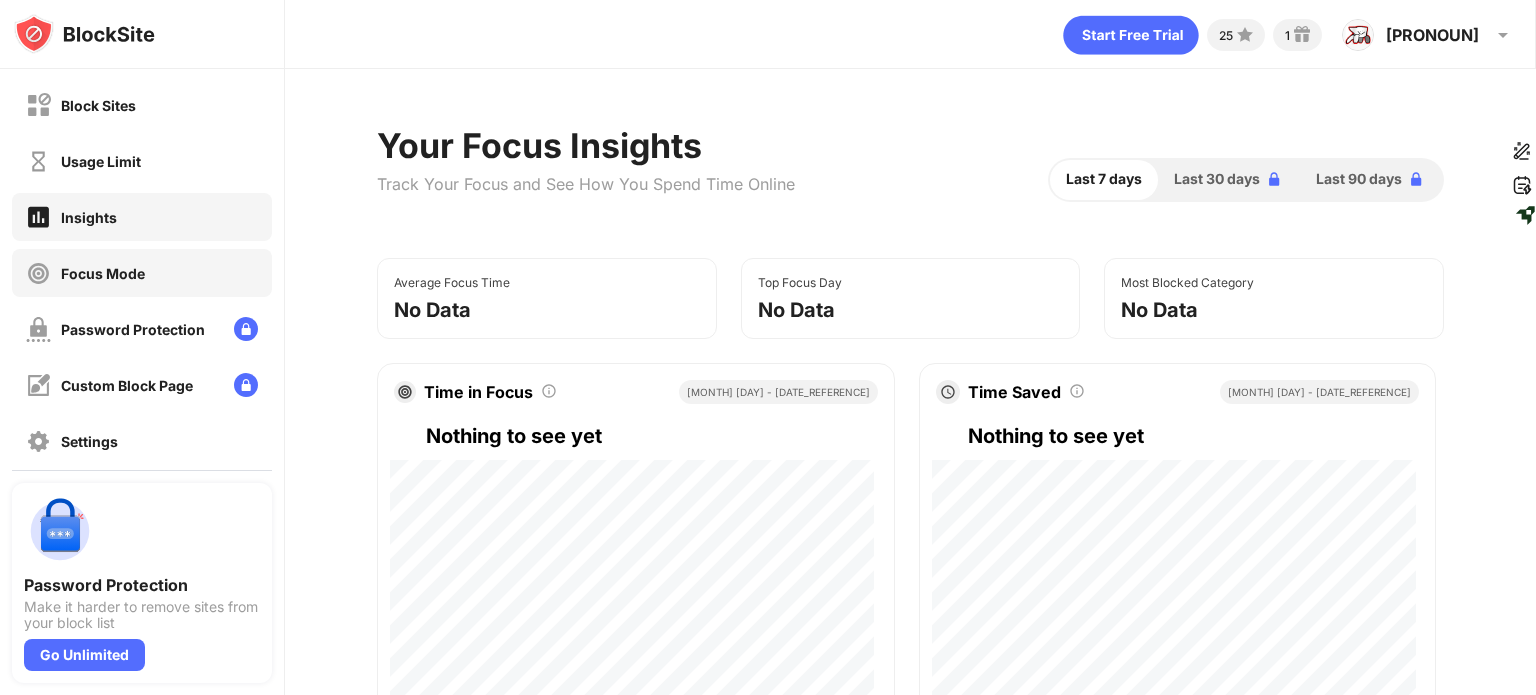 scroll, scrollTop: 100, scrollLeft: 0, axis: vertical 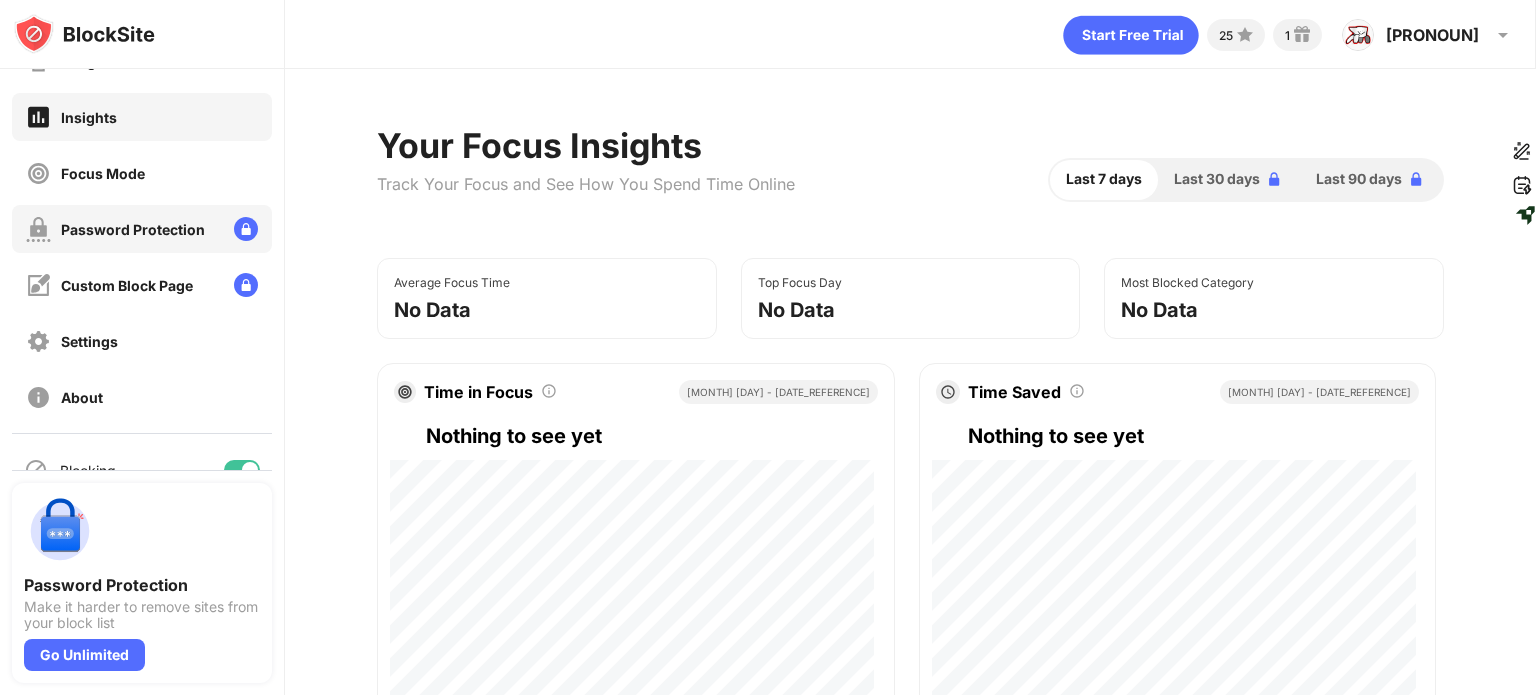 click on "Password Protection" at bounding box center (133, 229) 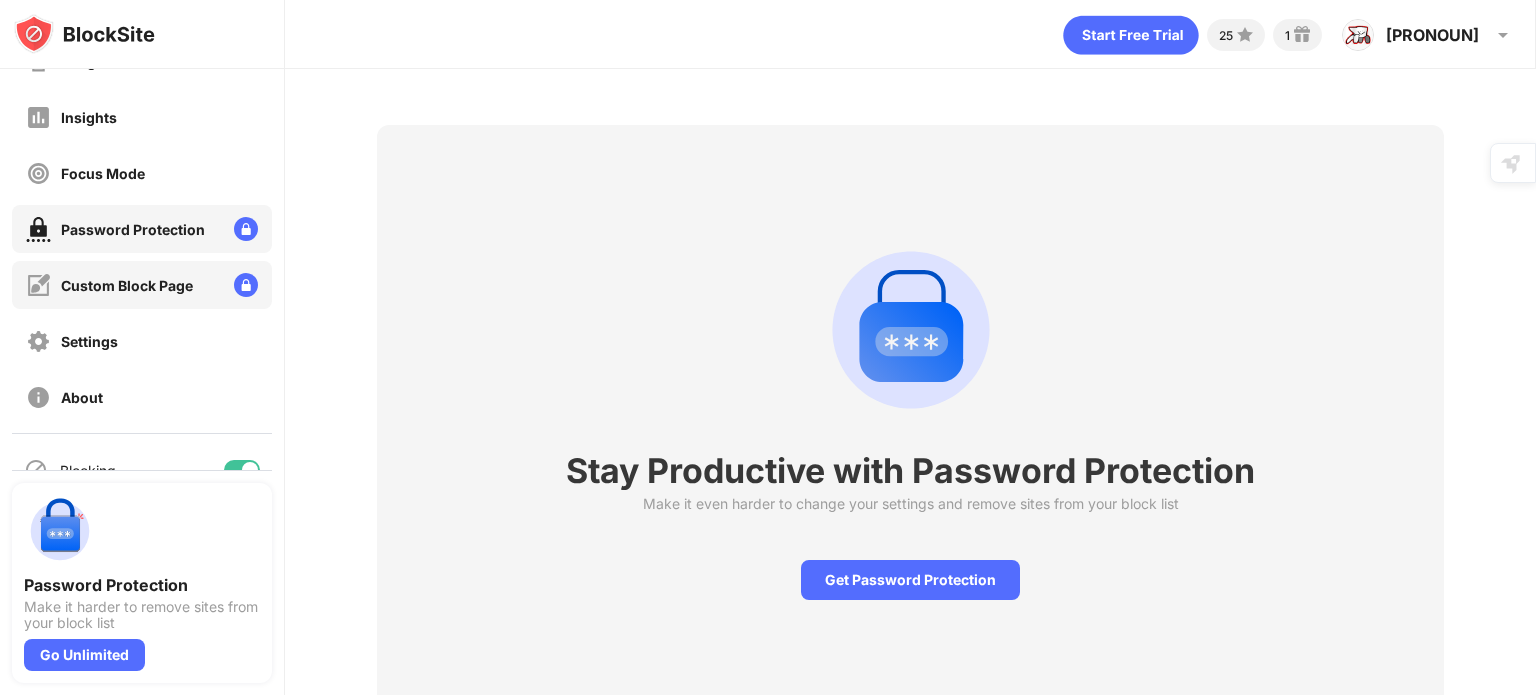 click on "Custom Block Page" at bounding box center [127, 285] 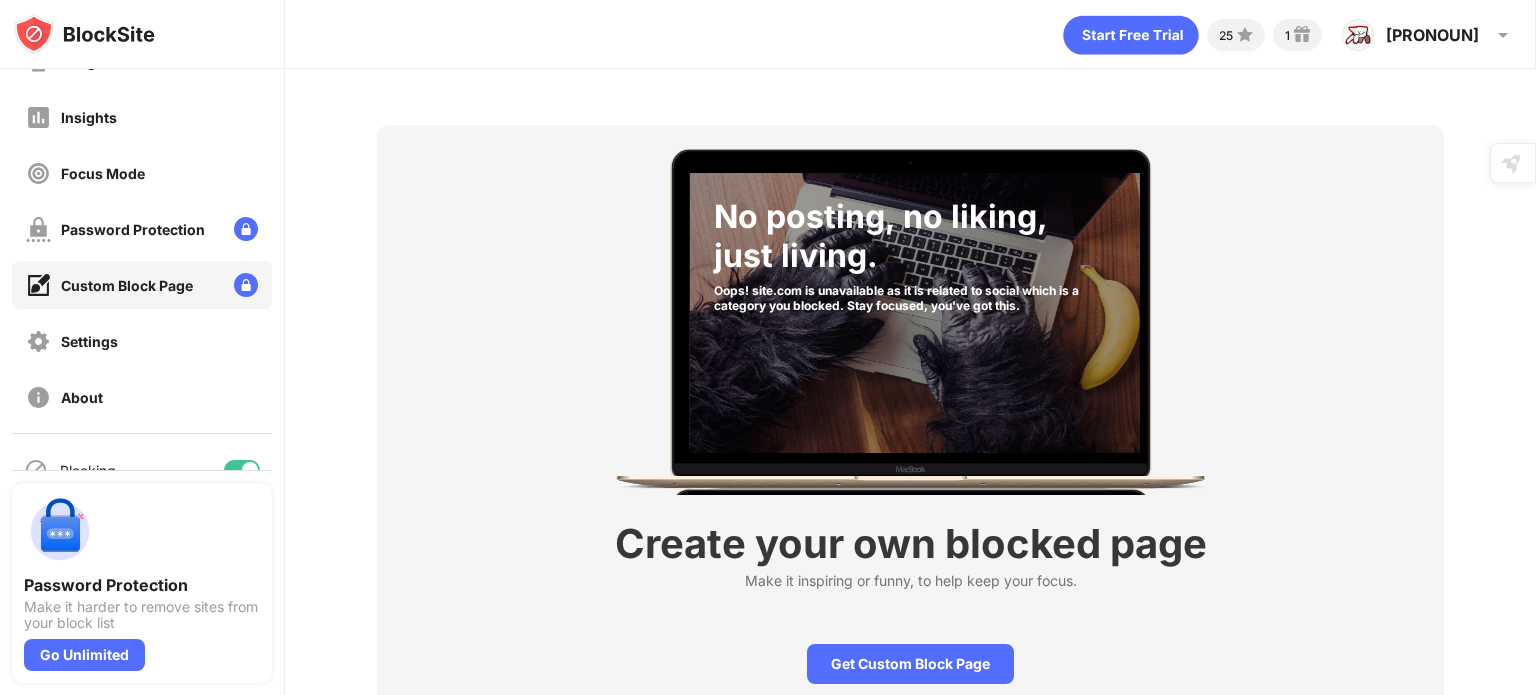 click on "Block Sites Usage Limit Insights Focus Mode Password Protection Custom Block Page Settings About" at bounding box center (142, 201) 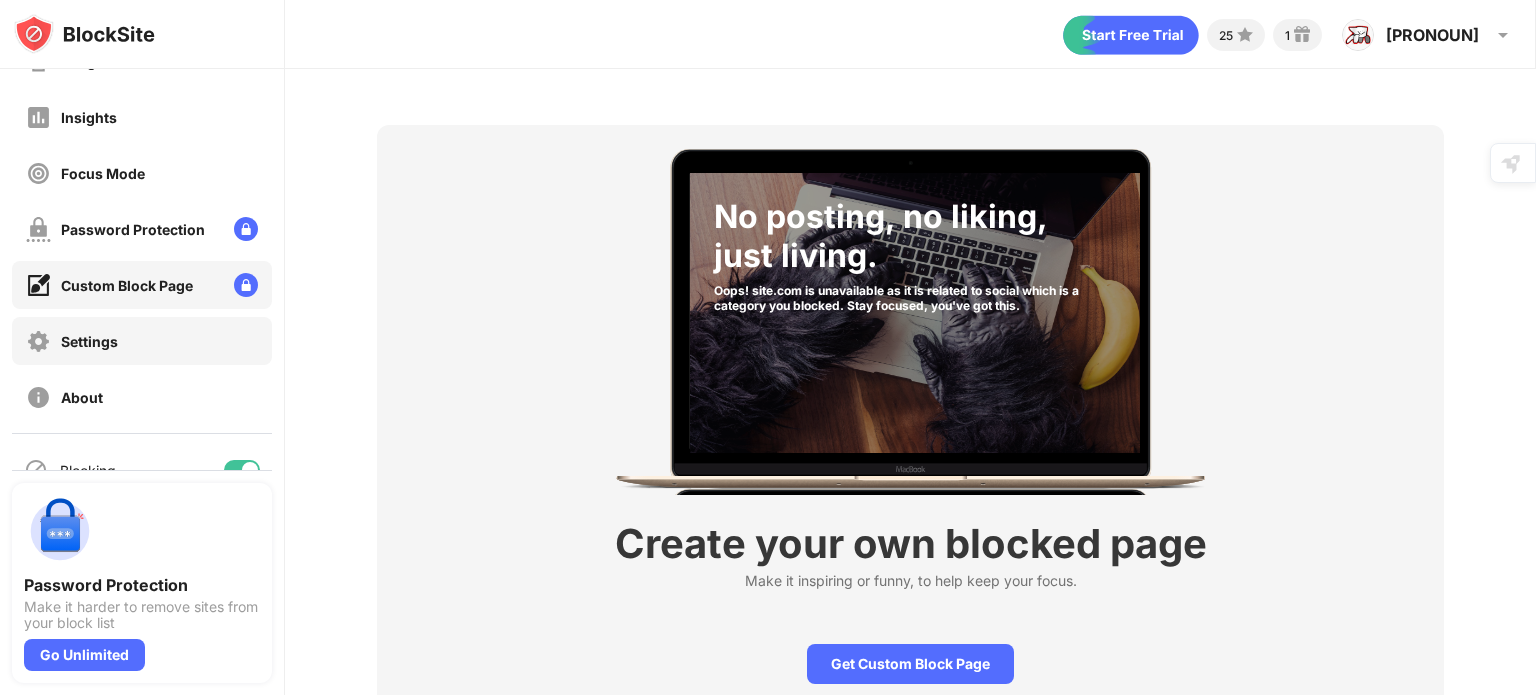 click on "Settings" at bounding box center [142, 341] 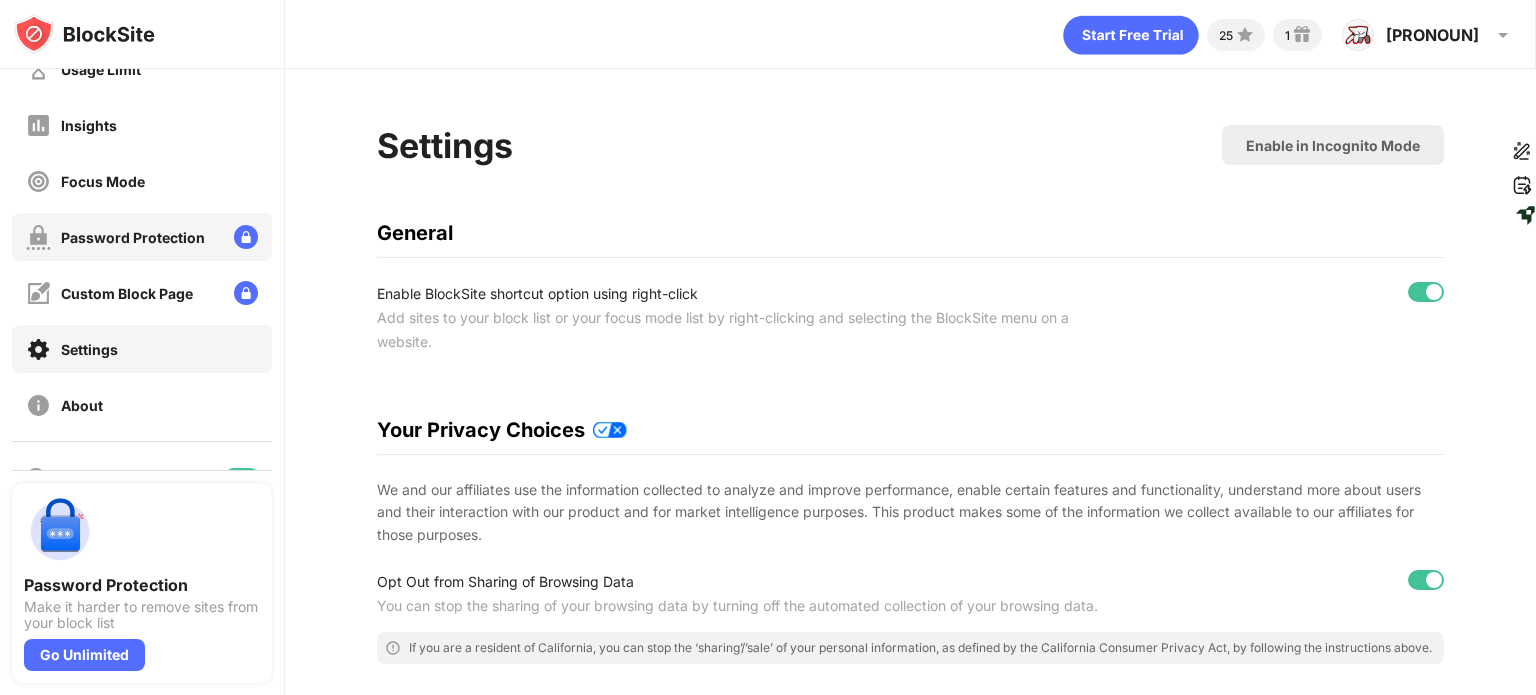scroll, scrollTop: 0, scrollLeft: 0, axis: both 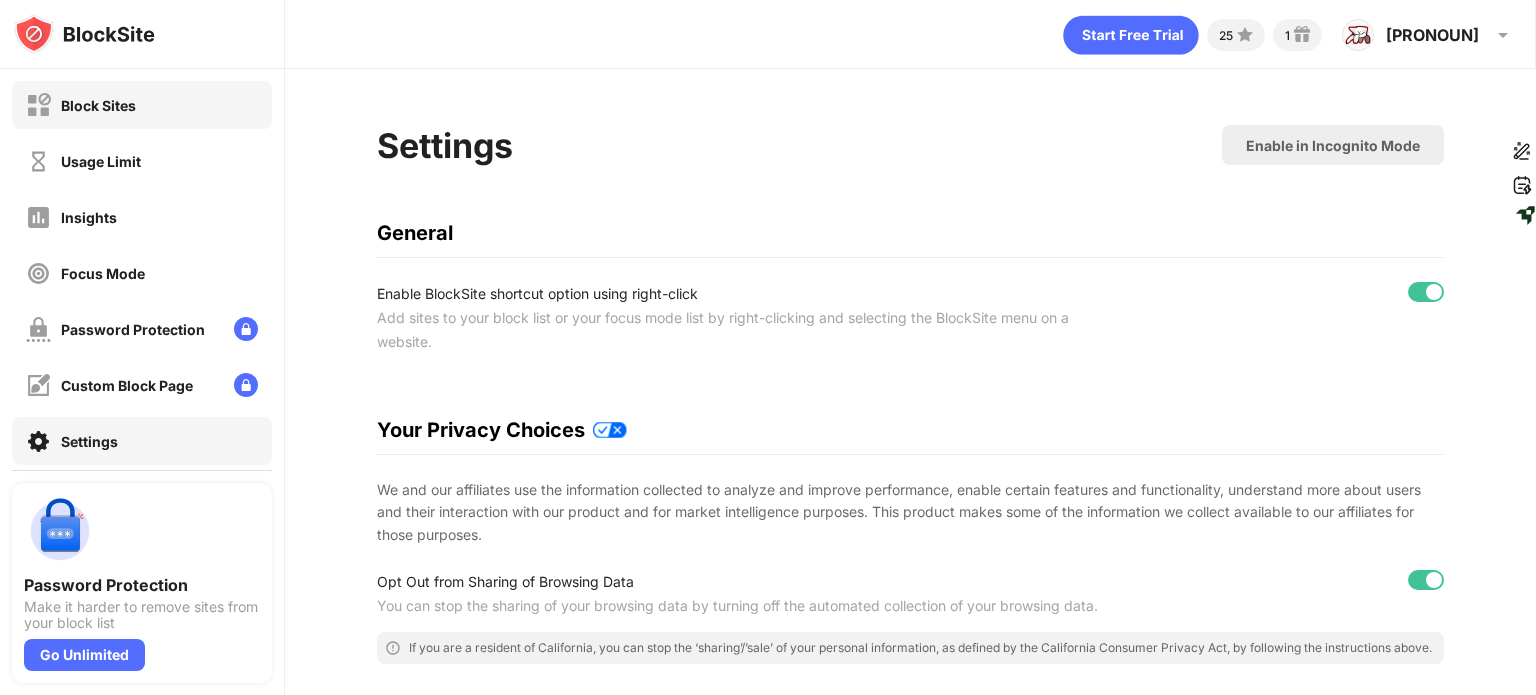 click on "Block Sites" at bounding box center [98, 105] 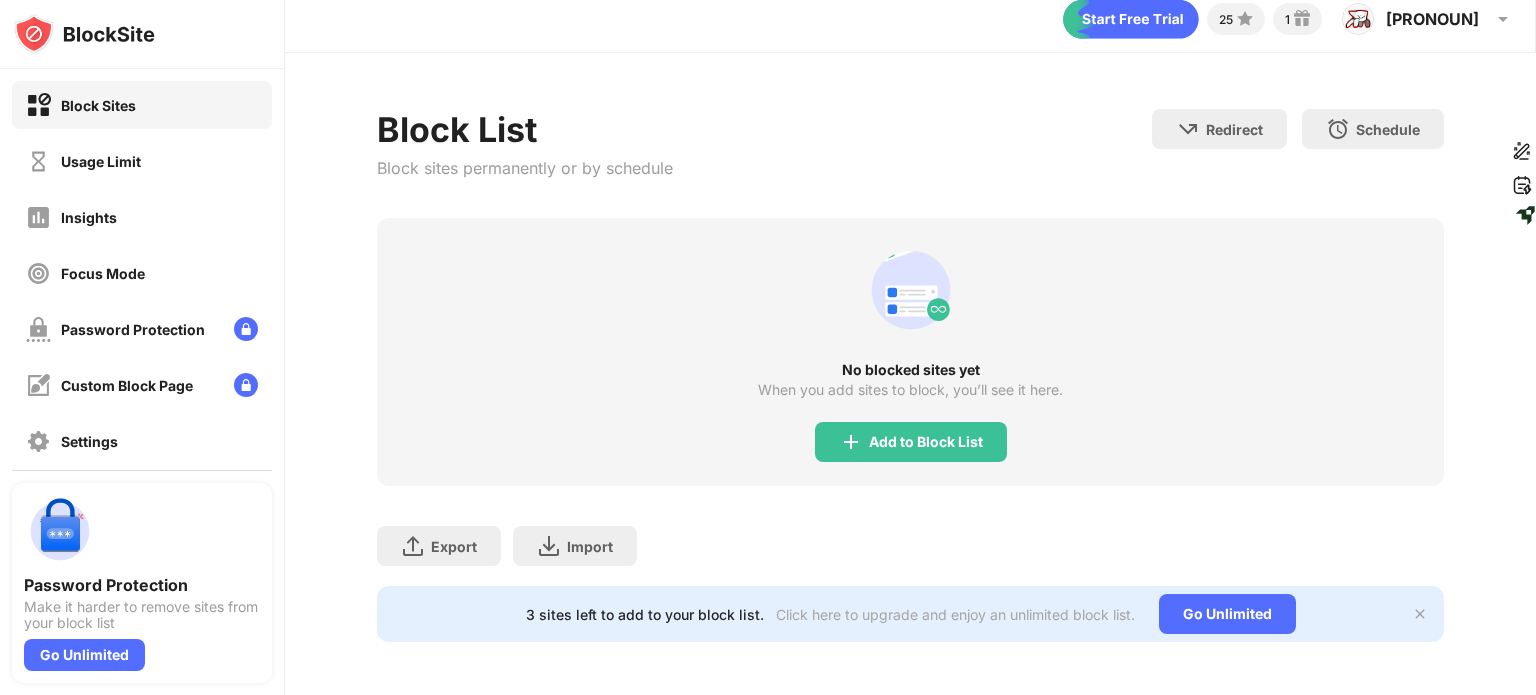 scroll, scrollTop: 32, scrollLeft: 0, axis: vertical 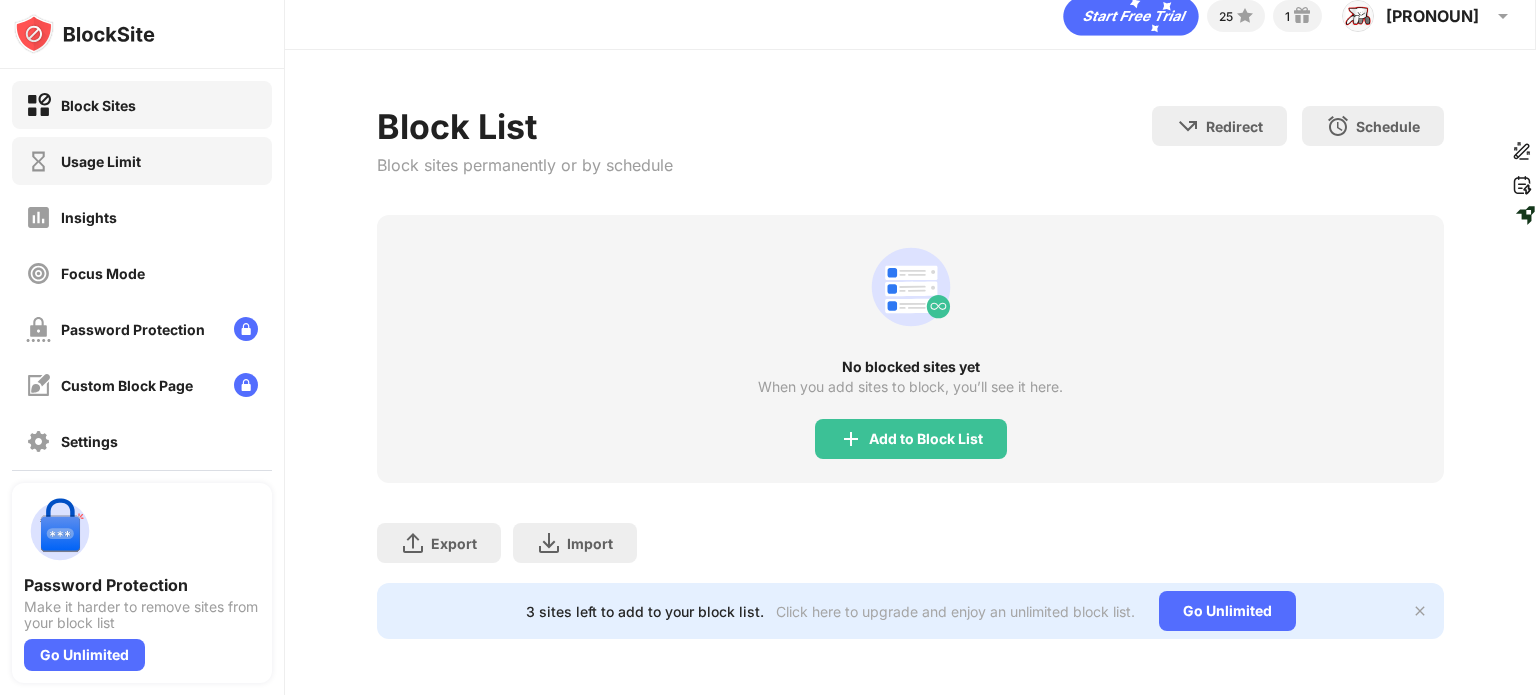 click on "Usage Limit" at bounding box center [142, 161] 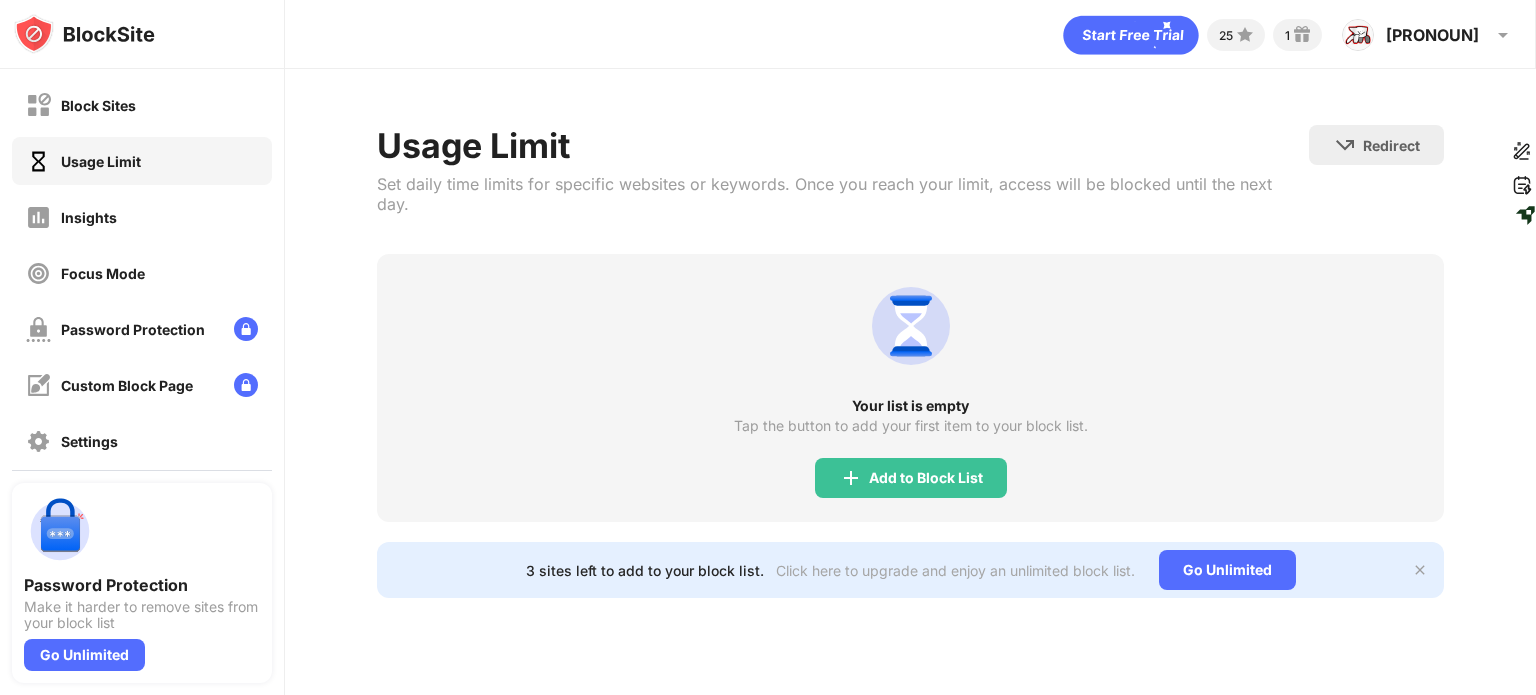 scroll, scrollTop: 0, scrollLeft: 0, axis: both 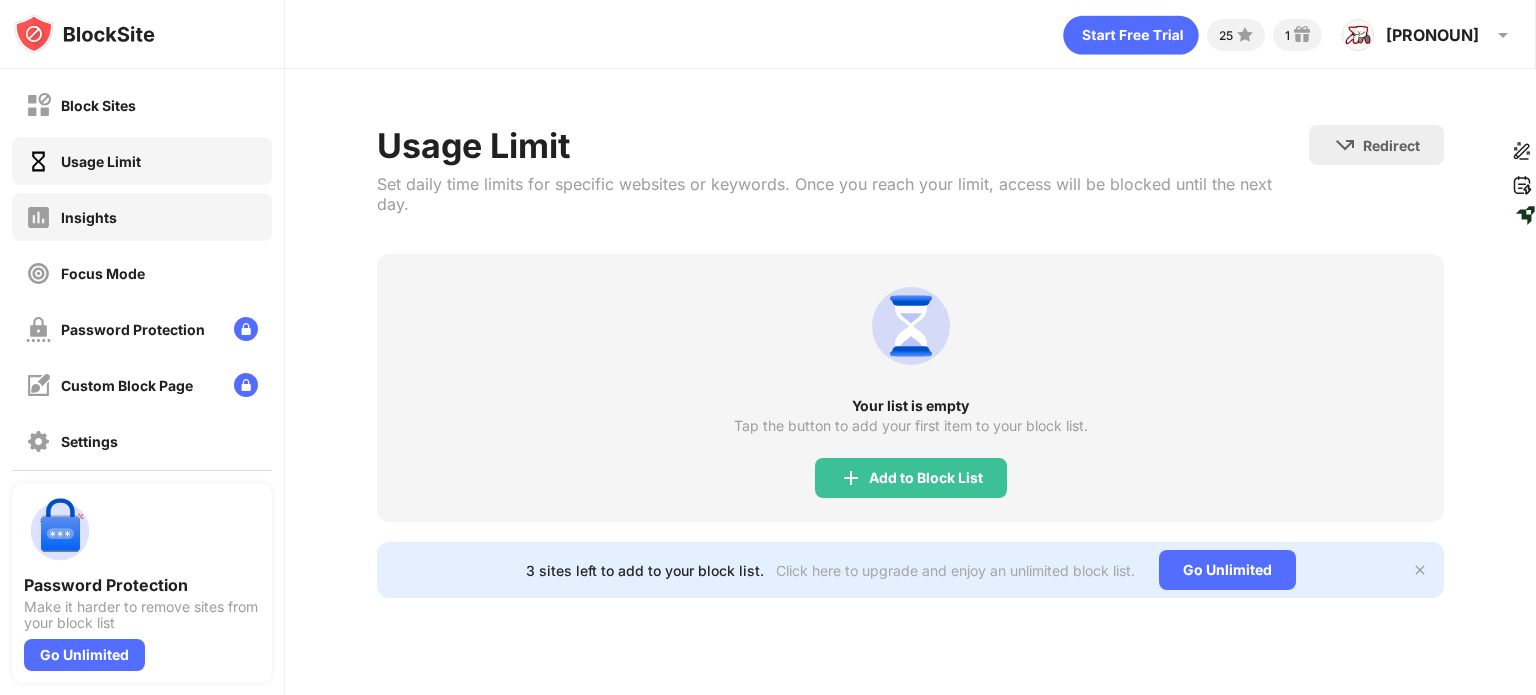 click on "Insights" at bounding box center [142, 217] 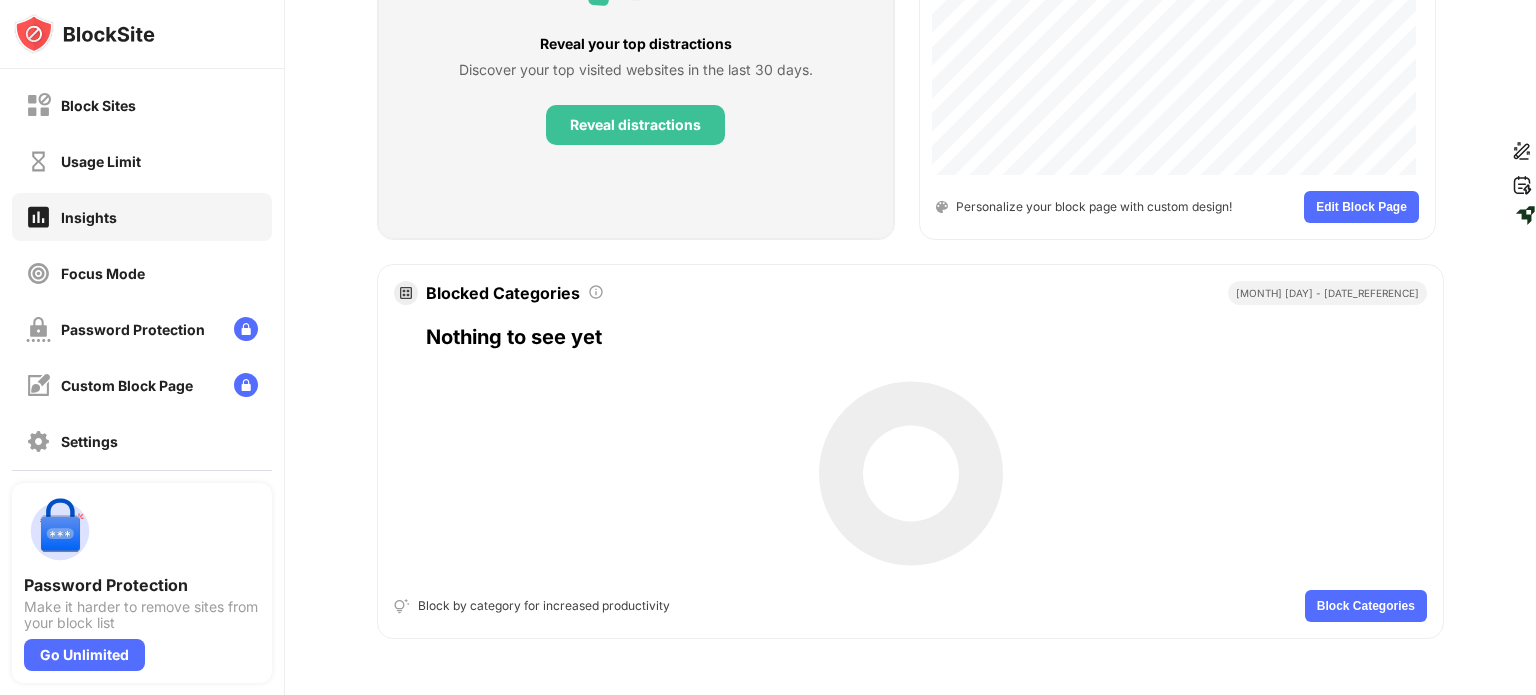 scroll, scrollTop: 1004, scrollLeft: 0, axis: vertical 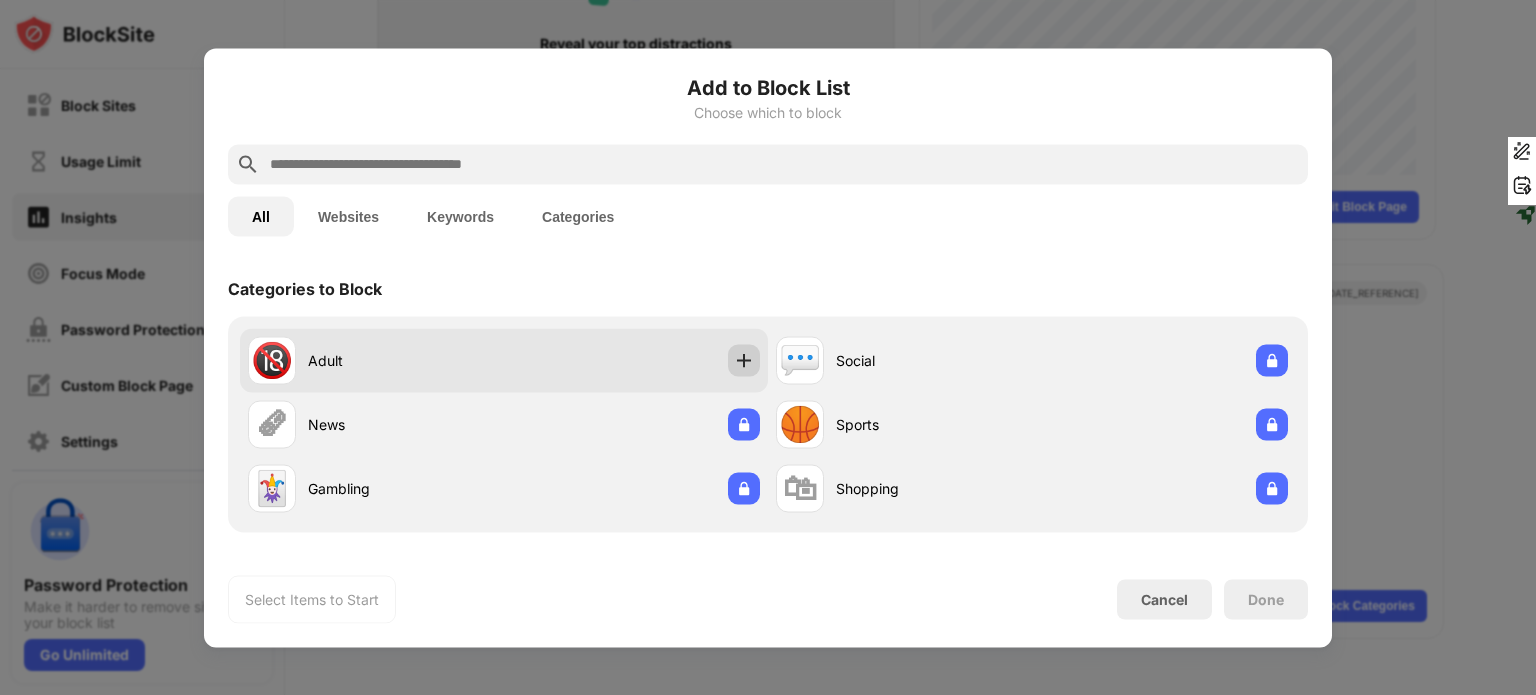 click at bounding box center (744, 360) 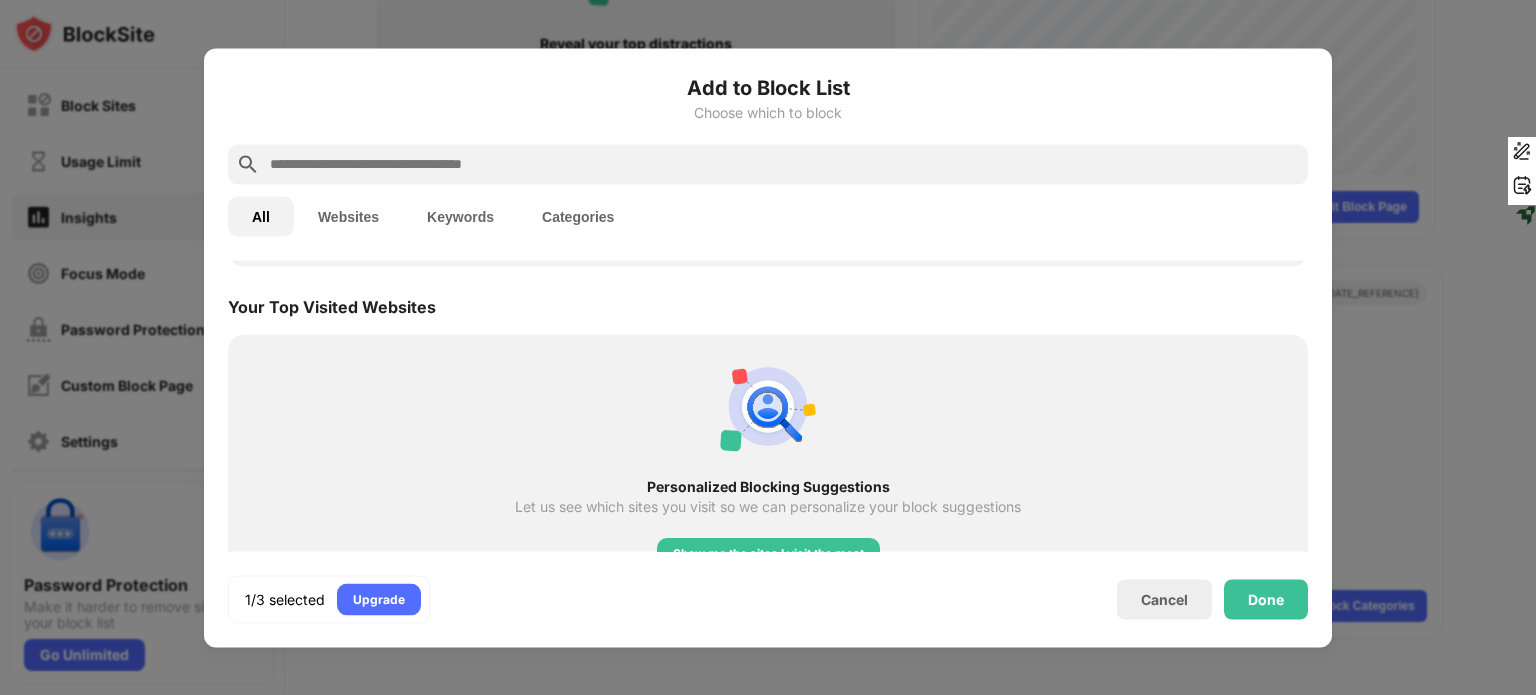 scroll, scrollTop: 900, scrollLeft: 0, axis: vertical 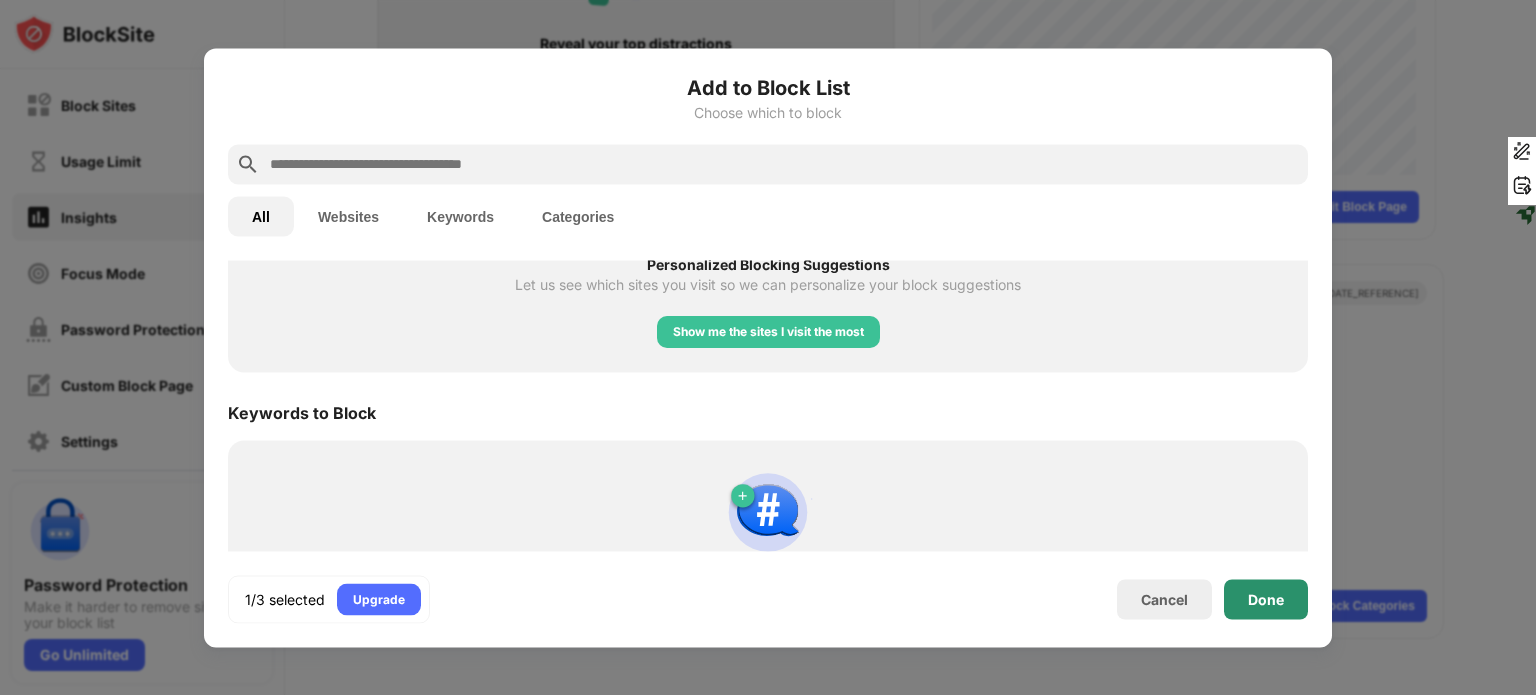 click on "Done" at bounding box center (1266, 599) 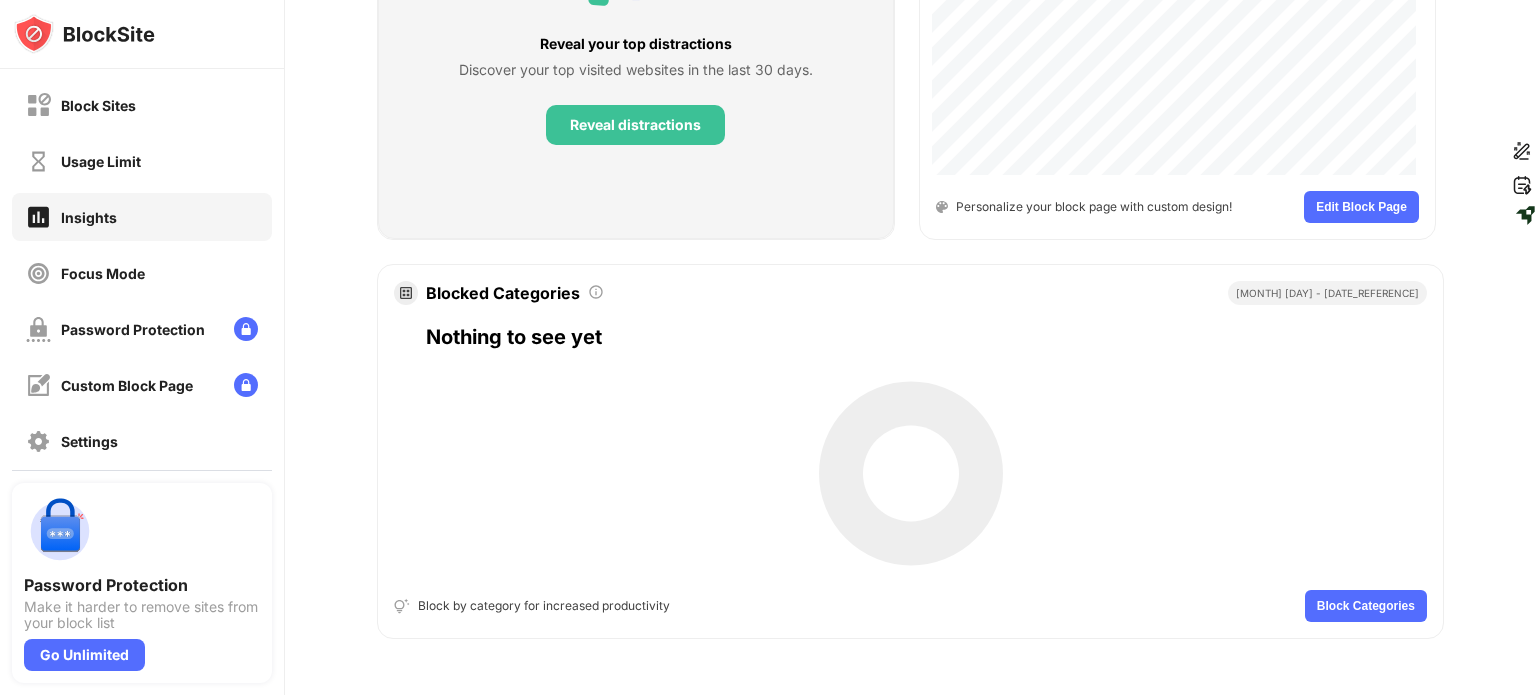 scroll, scrollTop: 932, scrollLeft: 0, axis: vertical 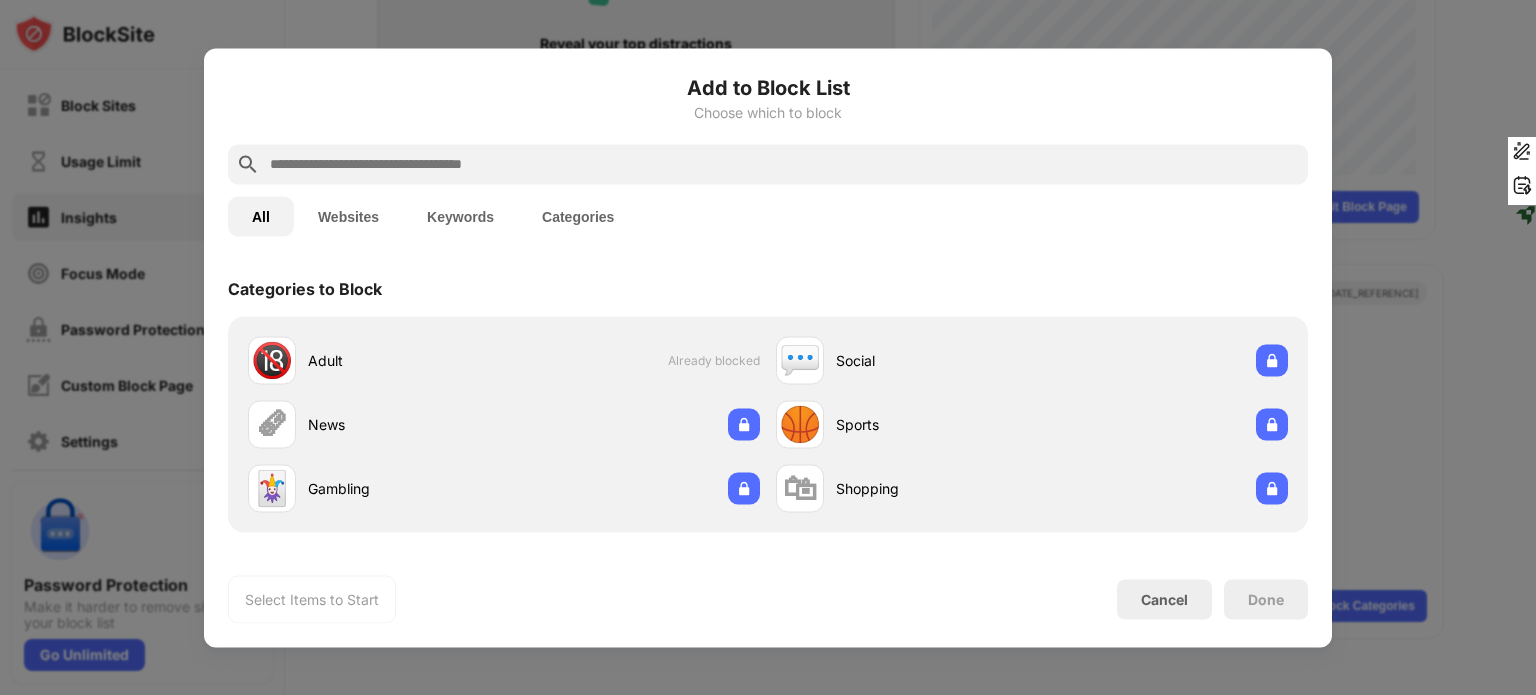 click at bounding box center [768, 347] 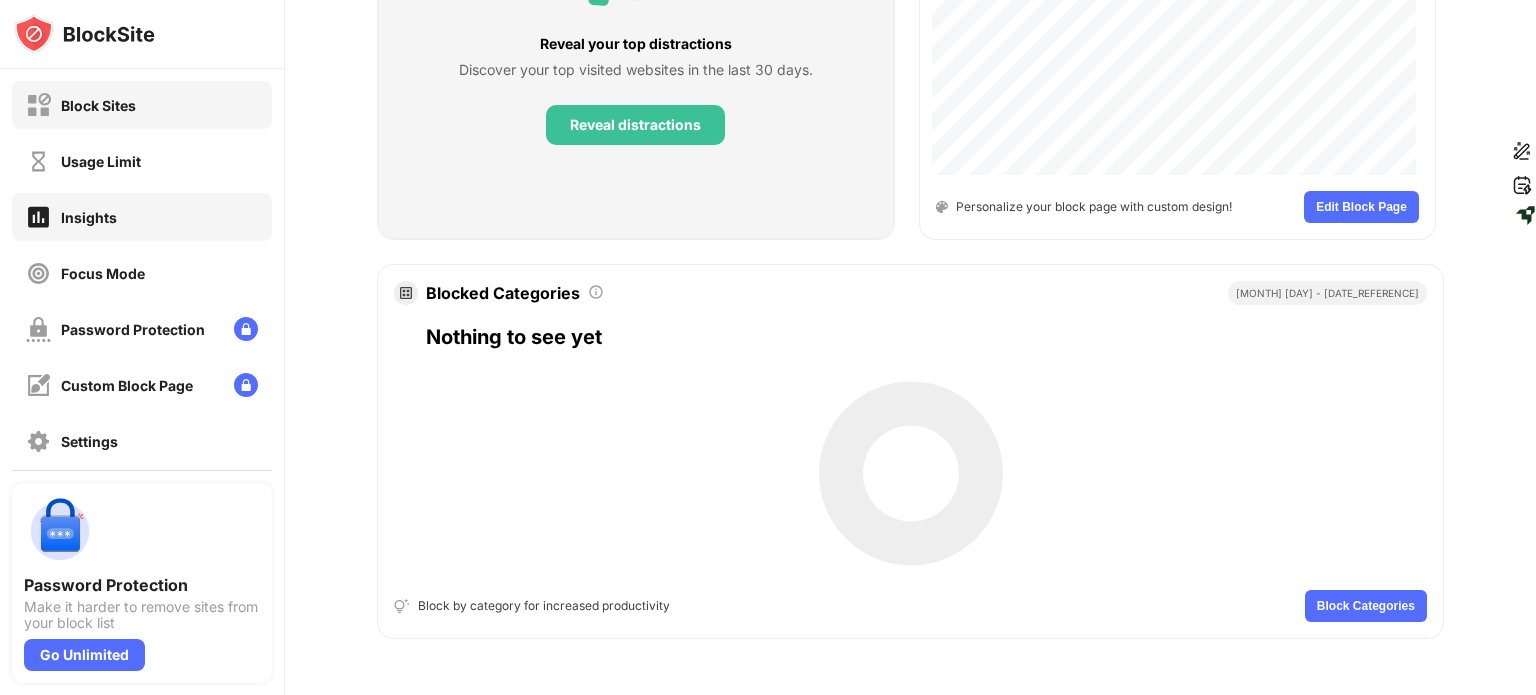 click on "Block Sites" at bounding box center [142, 105] 